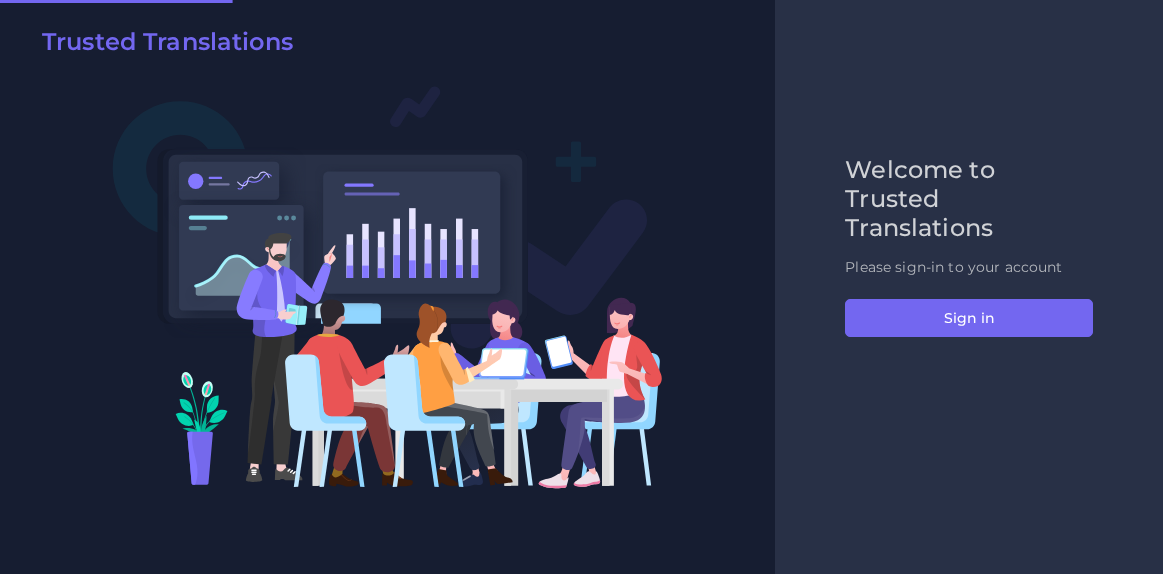 scroll, scrollTop: 0, scrollLeft: 0, axis: both 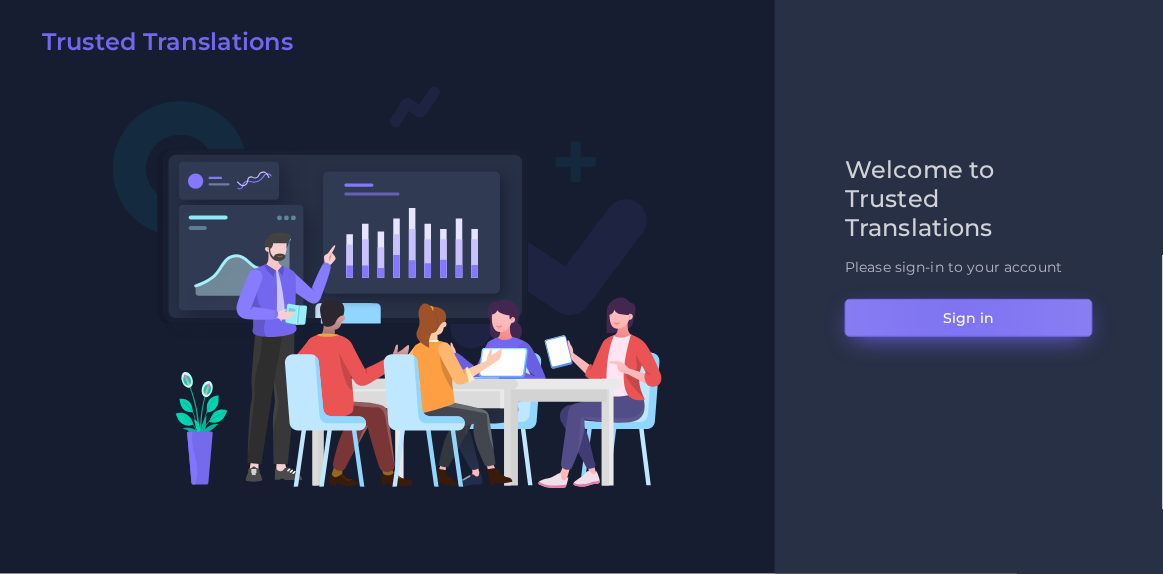 click on "Sign in" at bounding box center [969, 318] 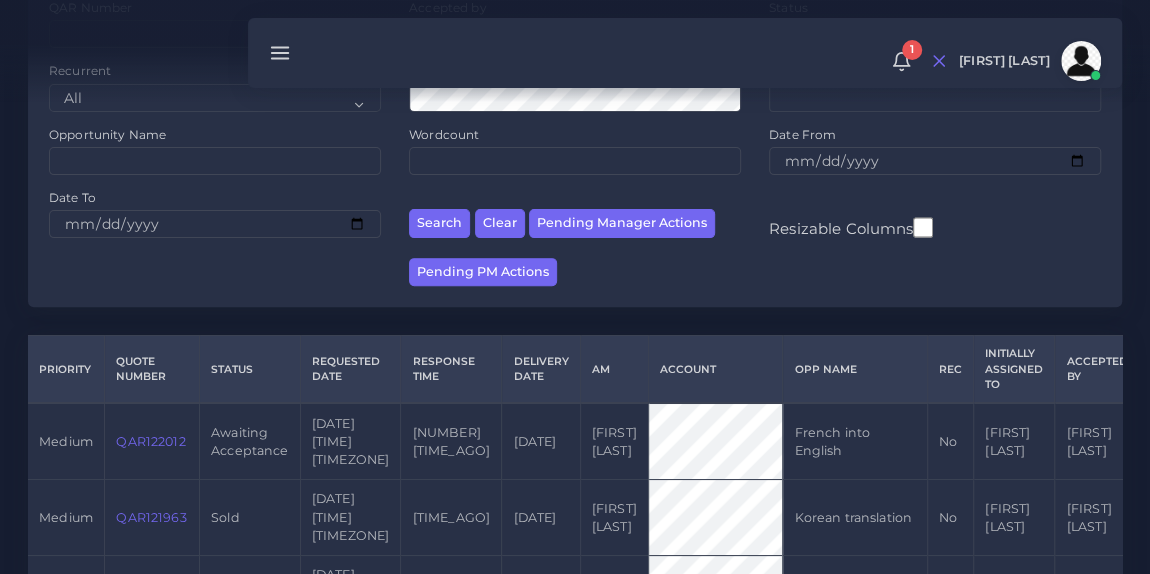 scroll, scrollTop: 252, scrollLeft: 0, axis: vertical 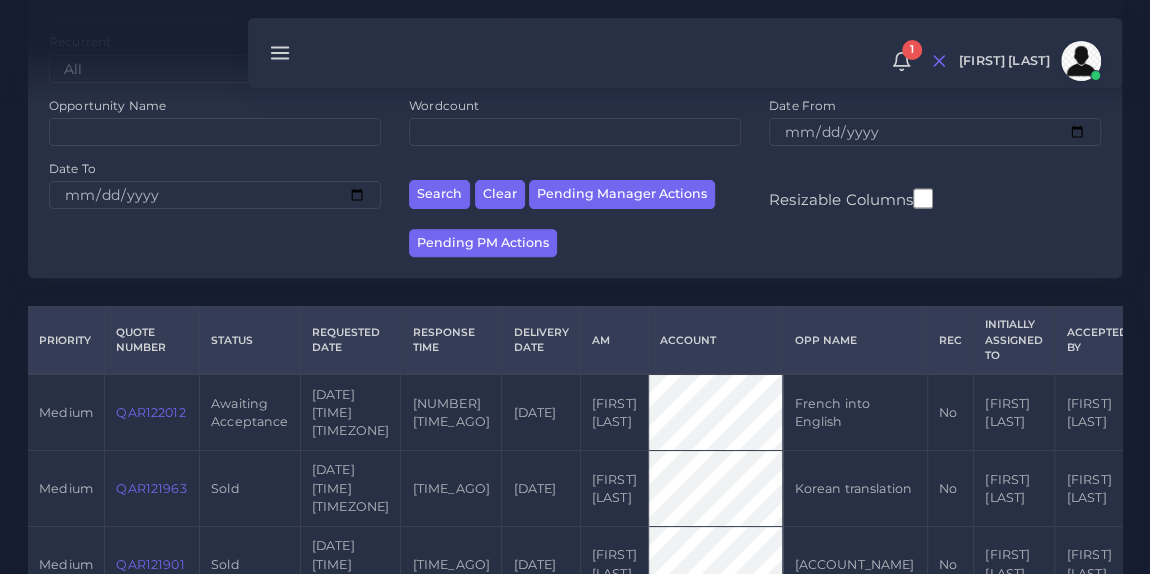 click on "QAR122012" at bounding box center (150, 412) 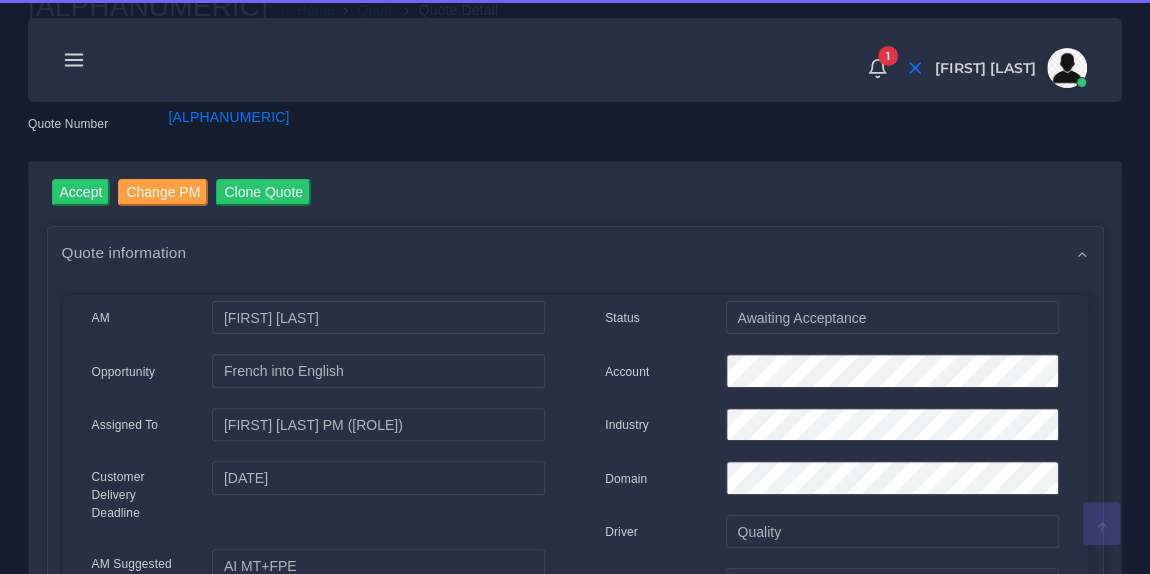 scroll, scrollTop: 124, scrollLeft: 0, axis: vertical 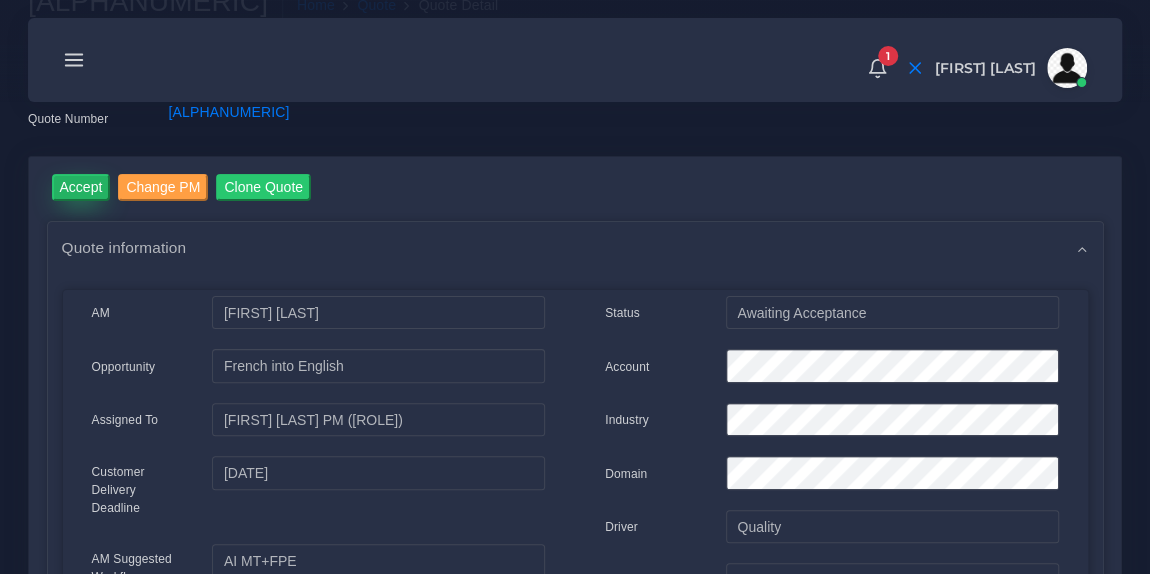 click on "Accept" at bounding box center [81, 187] 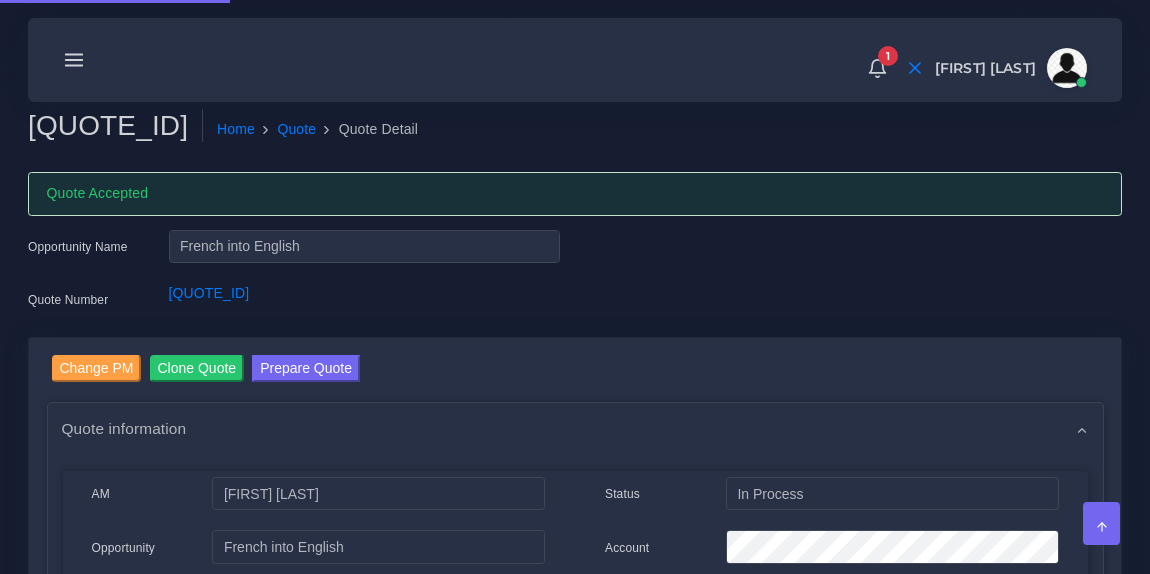scroll, scrollTop: 0, scrollLeft: 0, axis: both 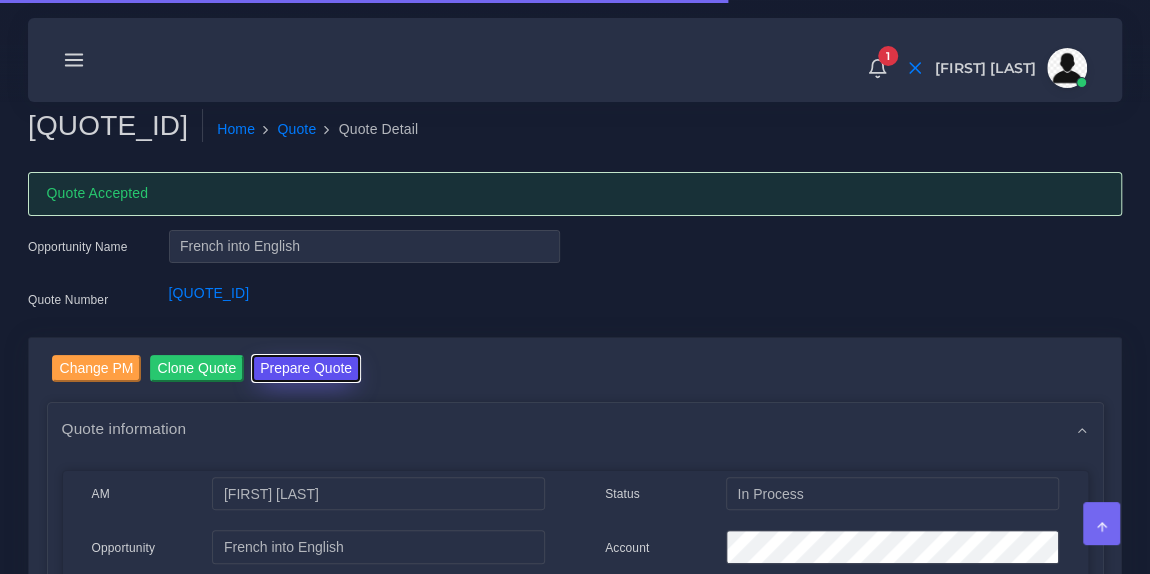 click on "Prepare Quote" at bounding box center (306, 368) 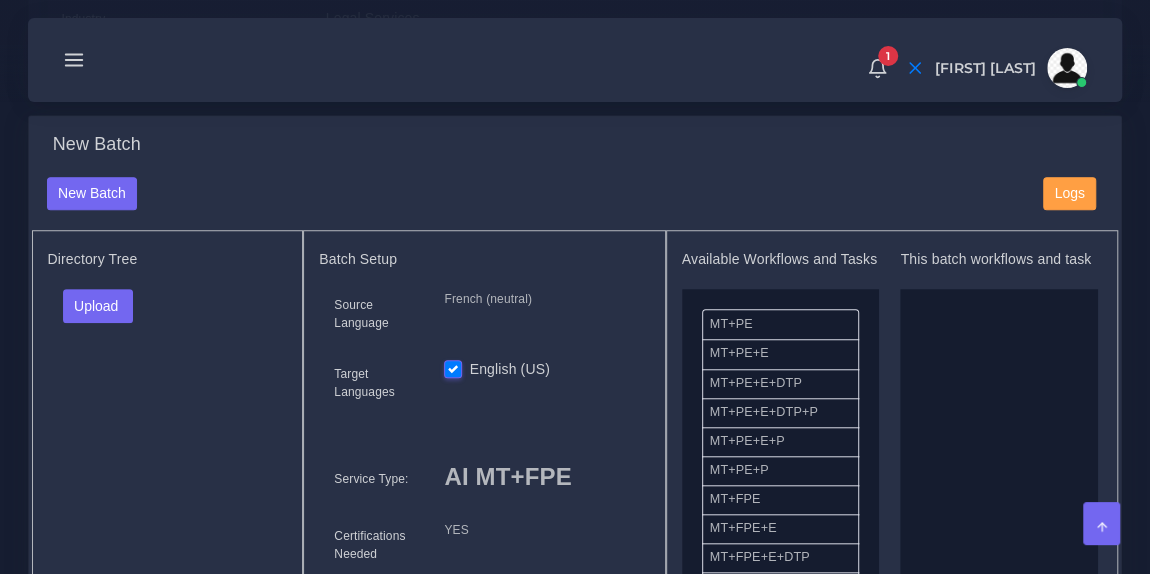 scroll, scrollTop: 670, scrollLeft: 0, axis: vertical 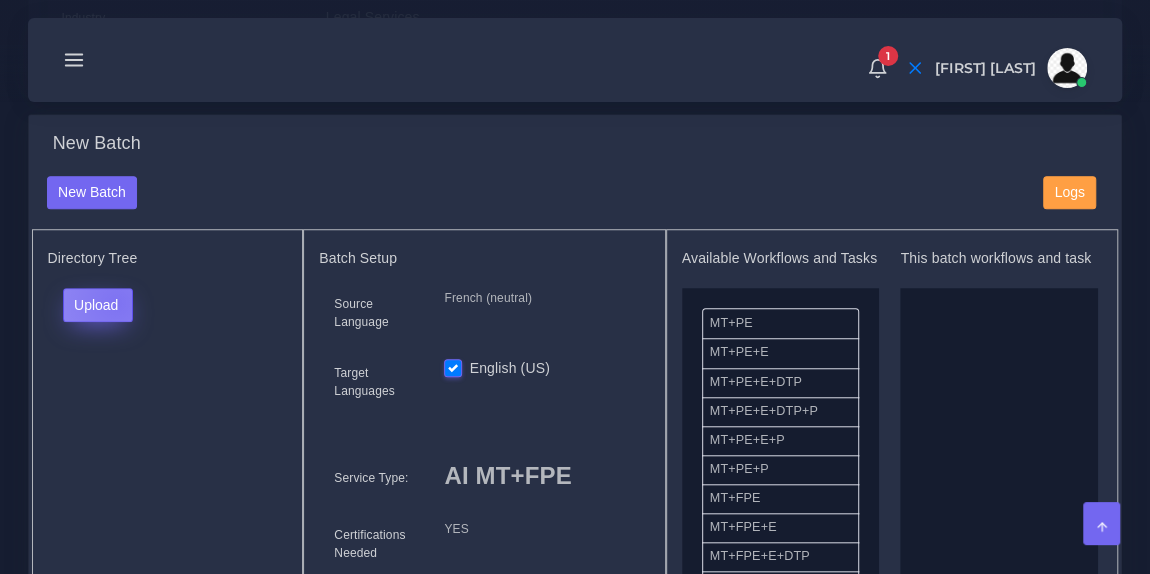 click on "Upload" at bounding box center (98, 305) 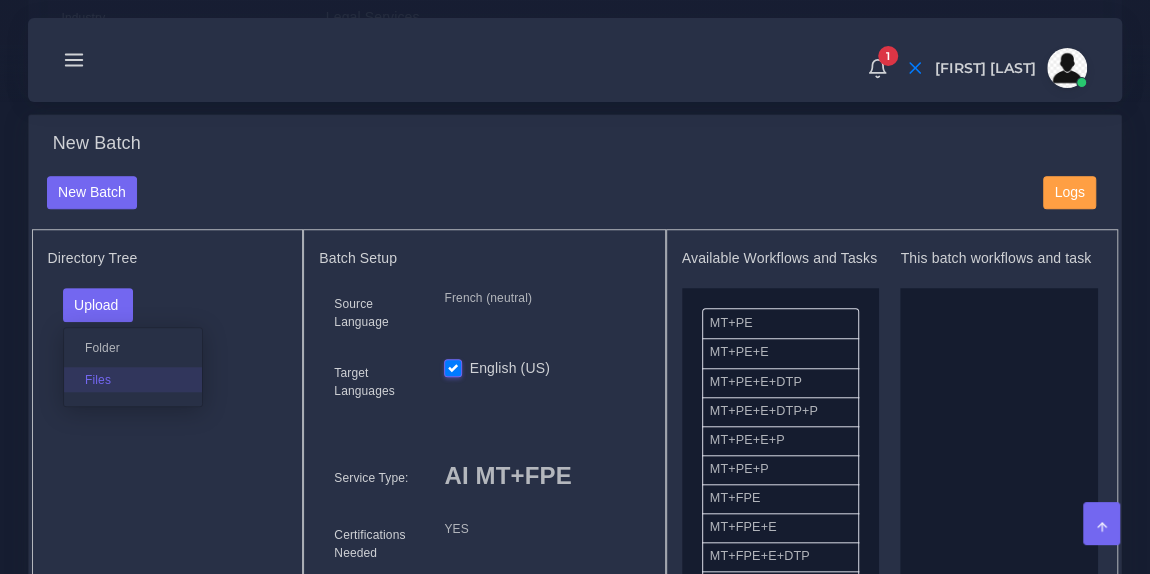 click on "Files" at bounding box center [133, 379] 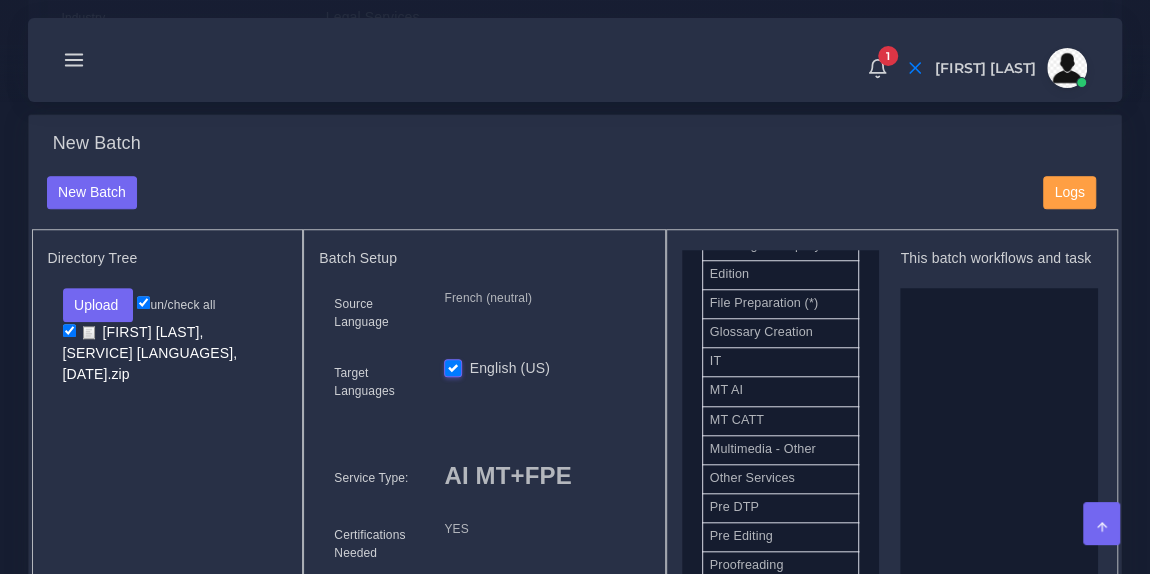 scroll, scrollTop: 1003, scrollLeft: 0, axis: vertical 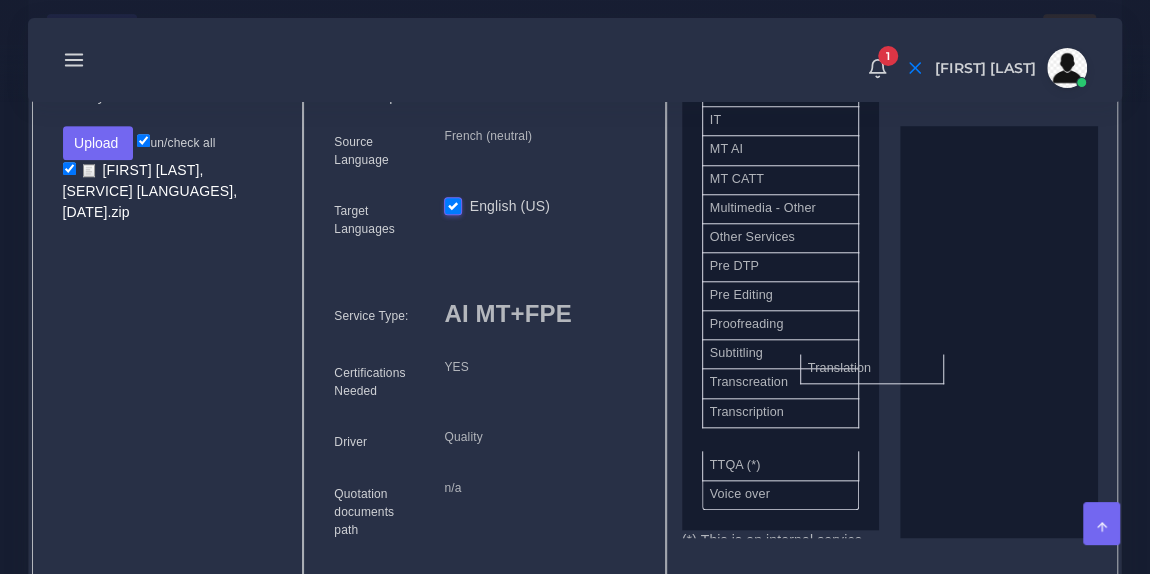 drag, startPoint x: 787, startPoint y: 410, endPoint x: 990, endPoint y: 268, distance: 247.73575 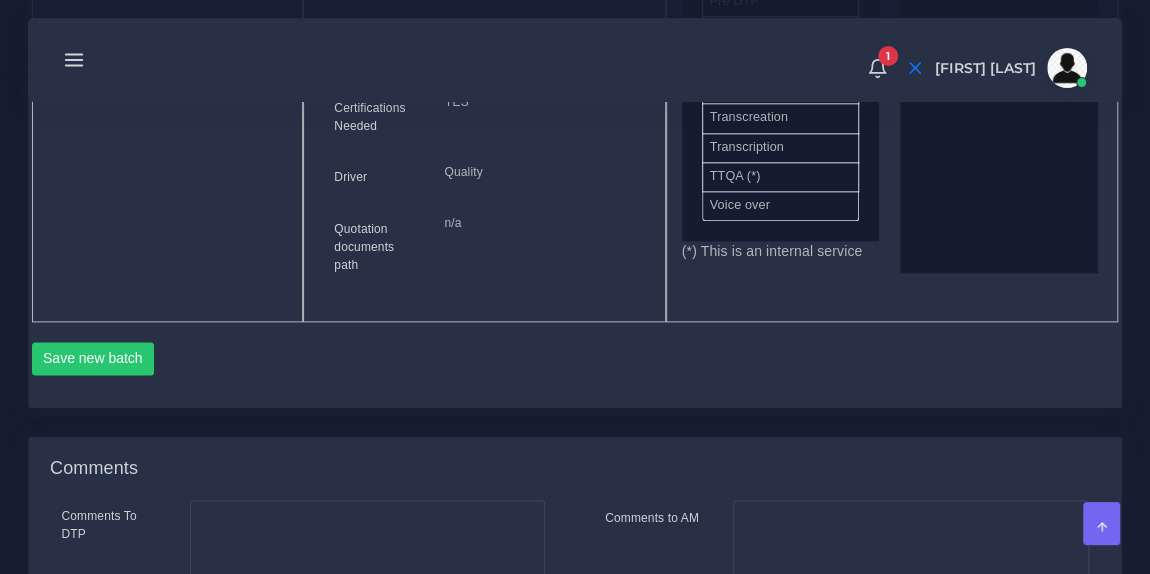 scroll, scrollTop: 1123, scrollLeft: 0, axis: vertical 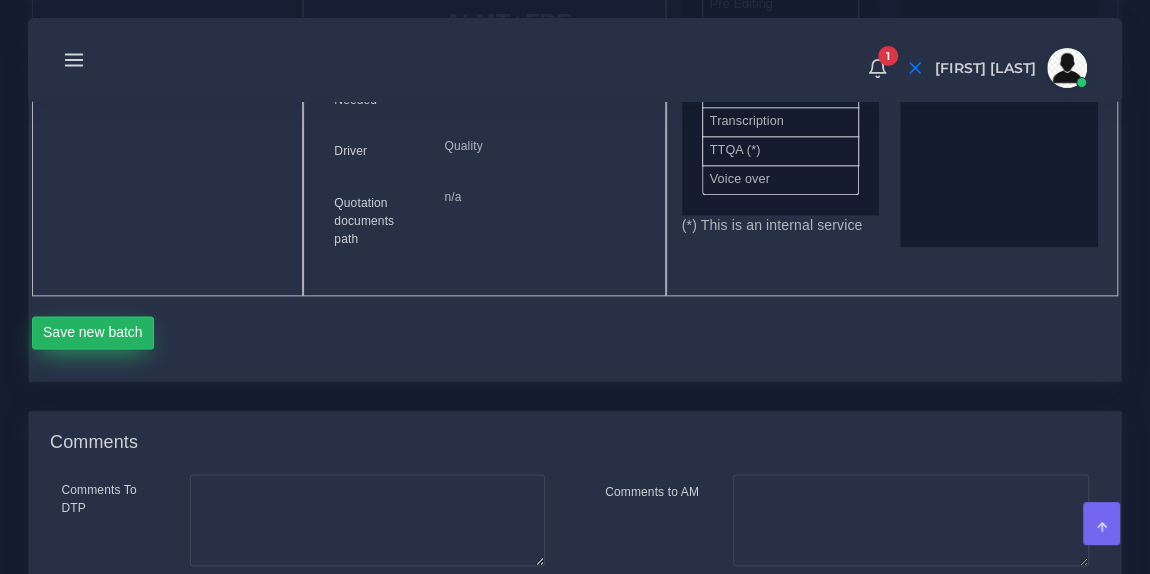 click on "Save new batch" at bounding box center [93, 333] 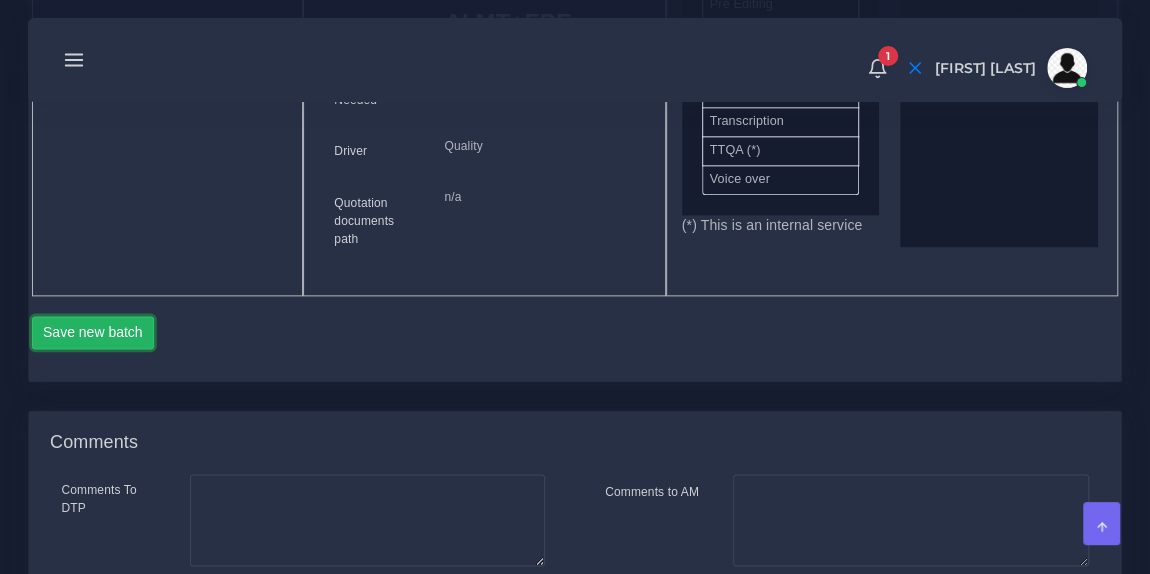 type 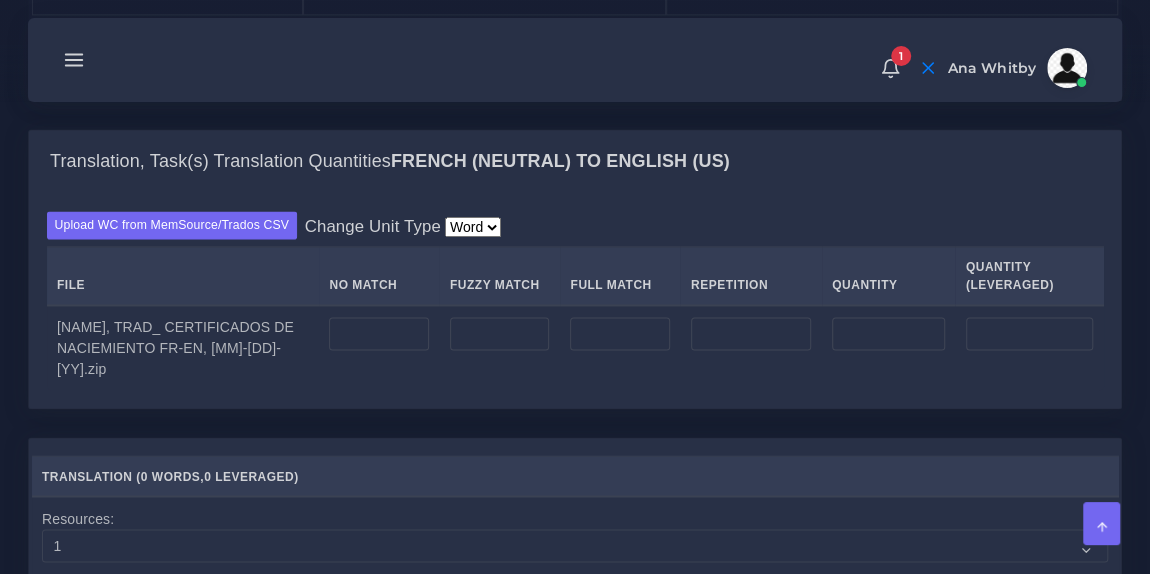 scroll, scrollTop: 1461, scrollLeft: 0, axis: vertical 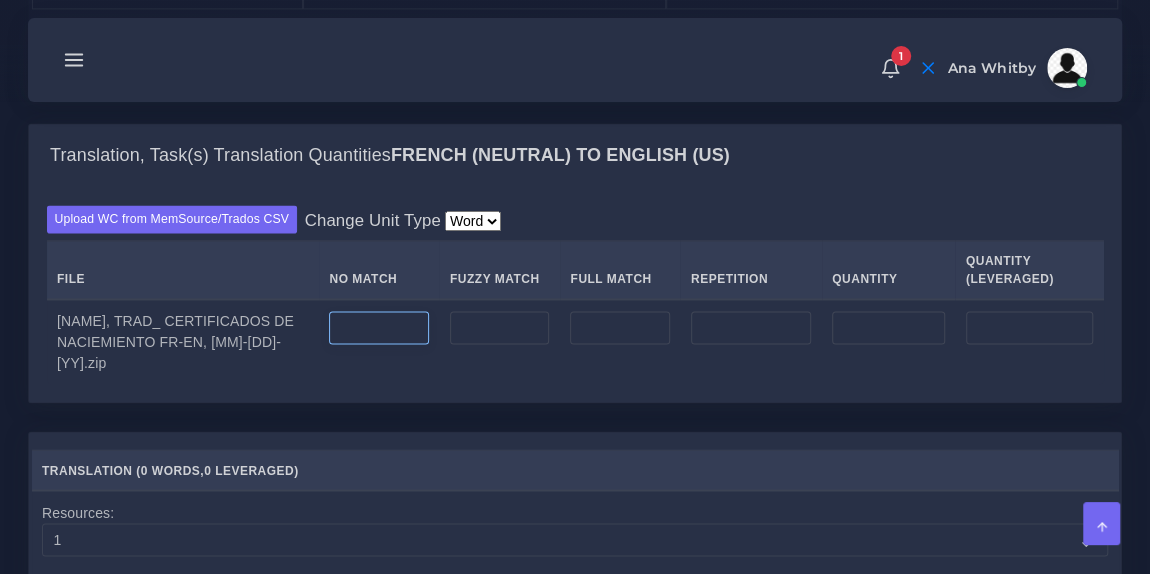 click at bounding box center [379, 328] 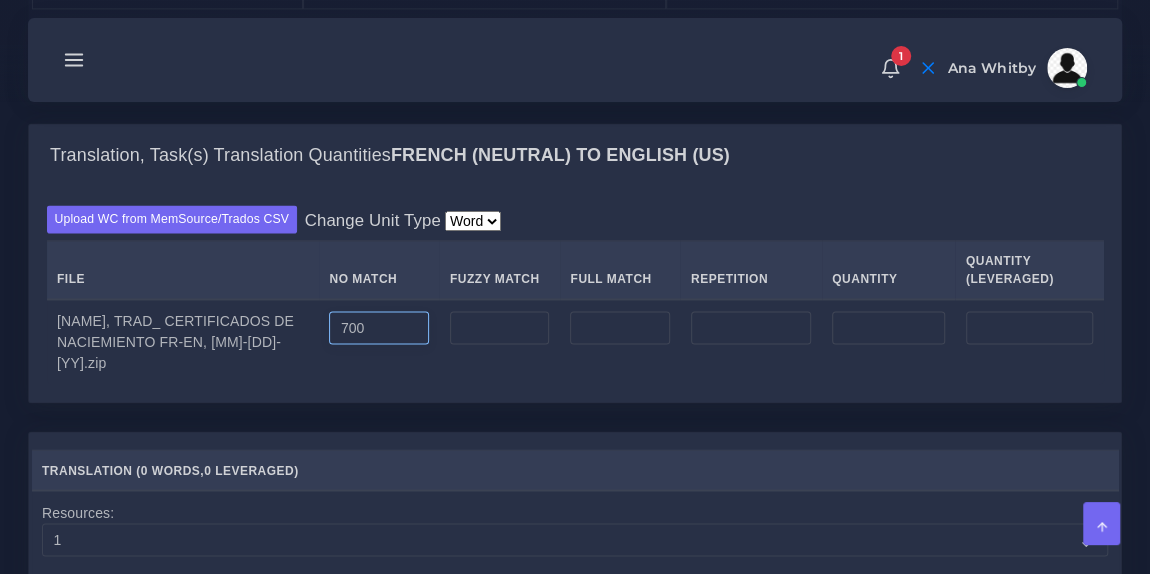 type on "700" 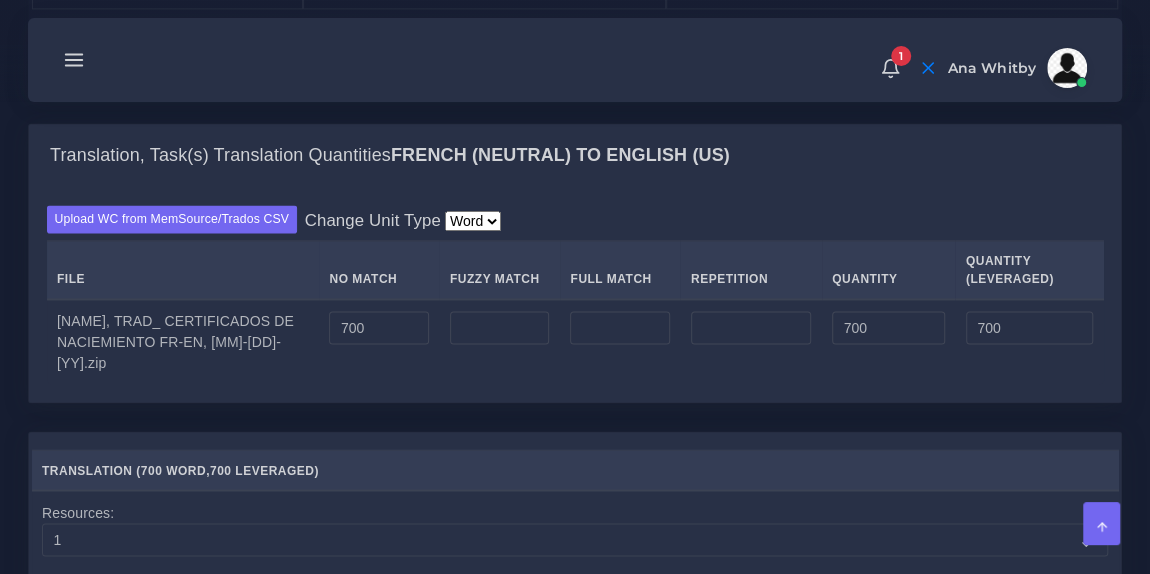 click on "Upload WC from MemSource/Trados CSV
Change Unit Type
Word
File
No Match
Fuzzy Match Full Match Repetition Quantity Quantity (Leveraged) 700" at bounding box center [575, 295] 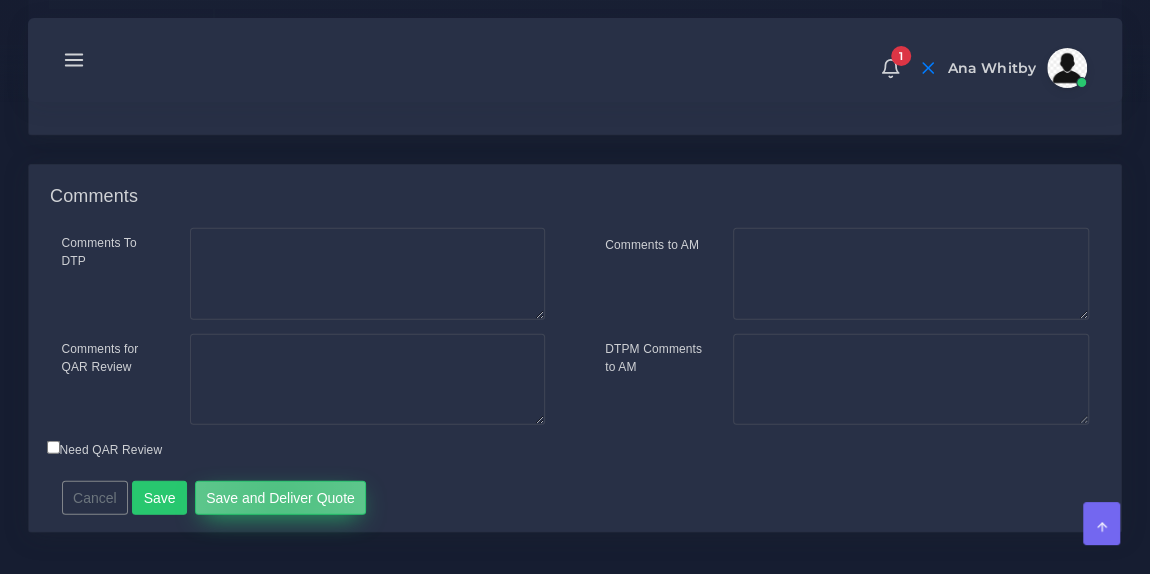 click on "Save and  Deliver Quote" at bounding box center (281, 498) 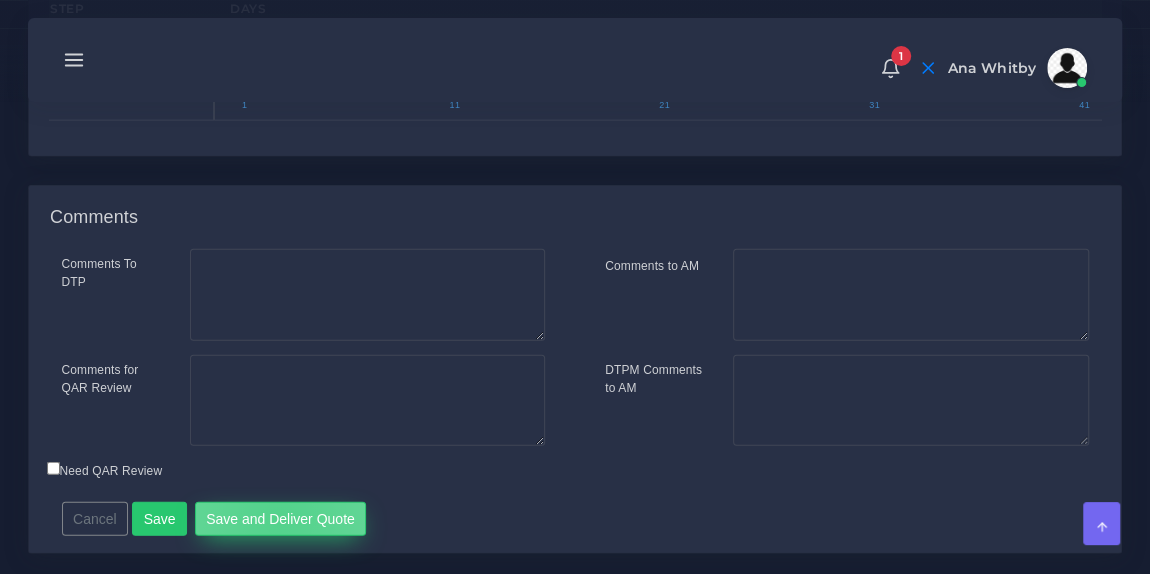 scroll, scrollTop: 432, scrollLeft: 0, axis: vertical 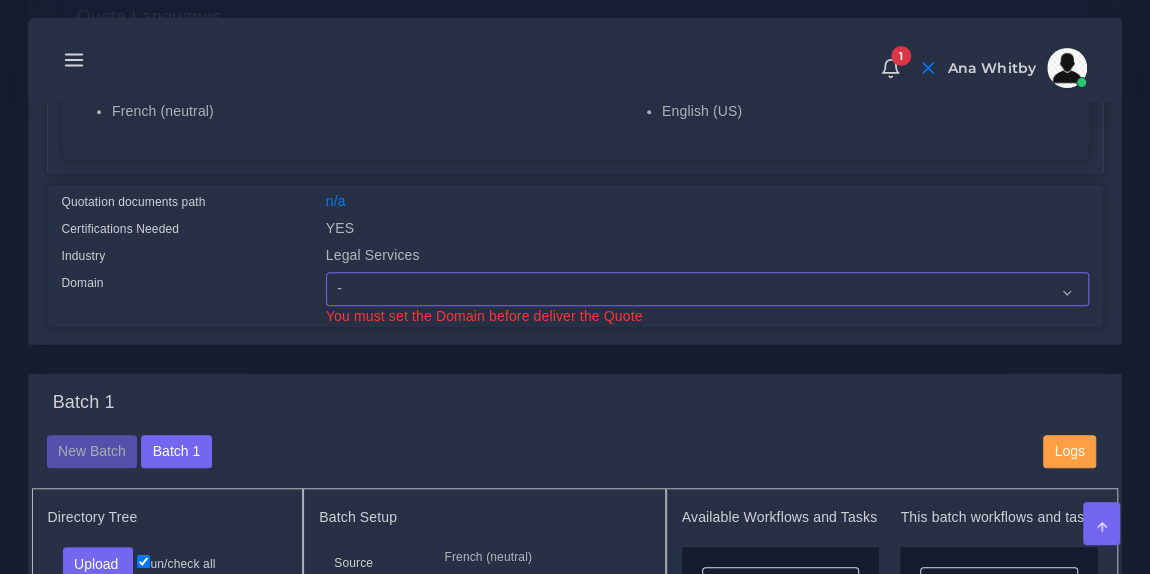 click on "-
Advertising and Media
Agriculture, Forestry and Fishing
Architecture, Building and Construction
Automotive
Chemicals
Computer Hardware
Computer Software
Consumer Electronics - Home appliances
Education
Energy, Water, Transportation and Utilities
Finance - Banking
Food Manufacturing and Services
Healthcare and Health Sciences
Hospitality, Leisure, Tourism and Arts
Human Resources - HR
Industrial Electronics
Industrial Manufacturing Insurance" at bounding box center (707, 289) 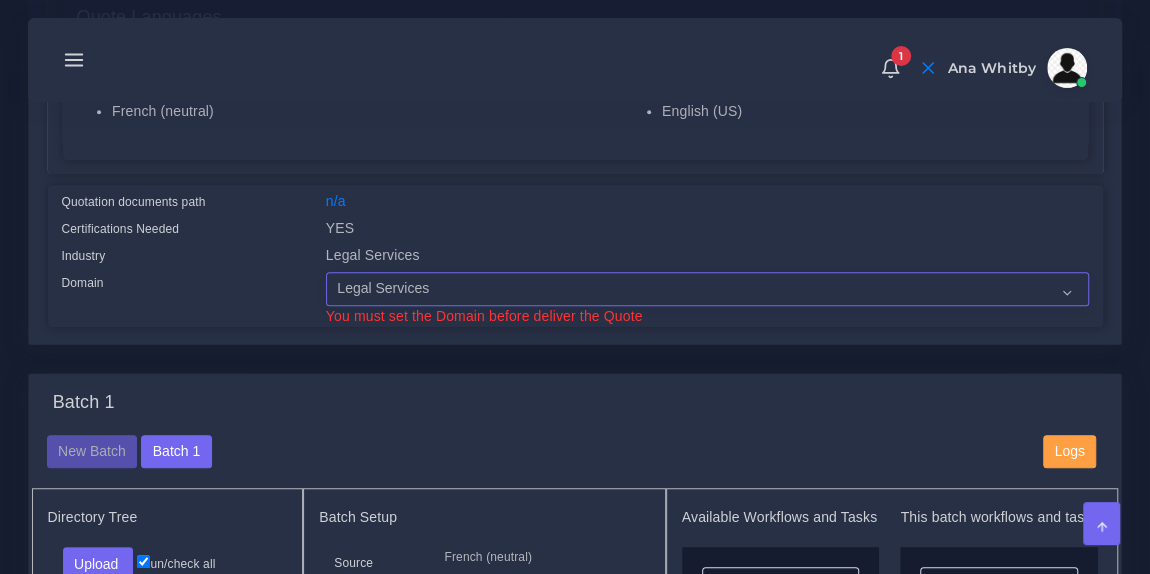 click on "-
Advertising and Media
Agriculture, Forestry and Fishing
Architecture, Building and Construction
Automotive
Chemicals
Computer Hardware
Computer Software
Consumer Electronics - Home appliances
Education
Energy, Water, Transportation and Utilities
Finance - Banking
Food Manufacturing and Services
Healthcare and Health Sciences
Hospitality, Leisure, Tourism and Arts
Human Resources - HR
Industrial Electronics
Industrial Manufacturing Insurance" at bounding box center [707, 289] 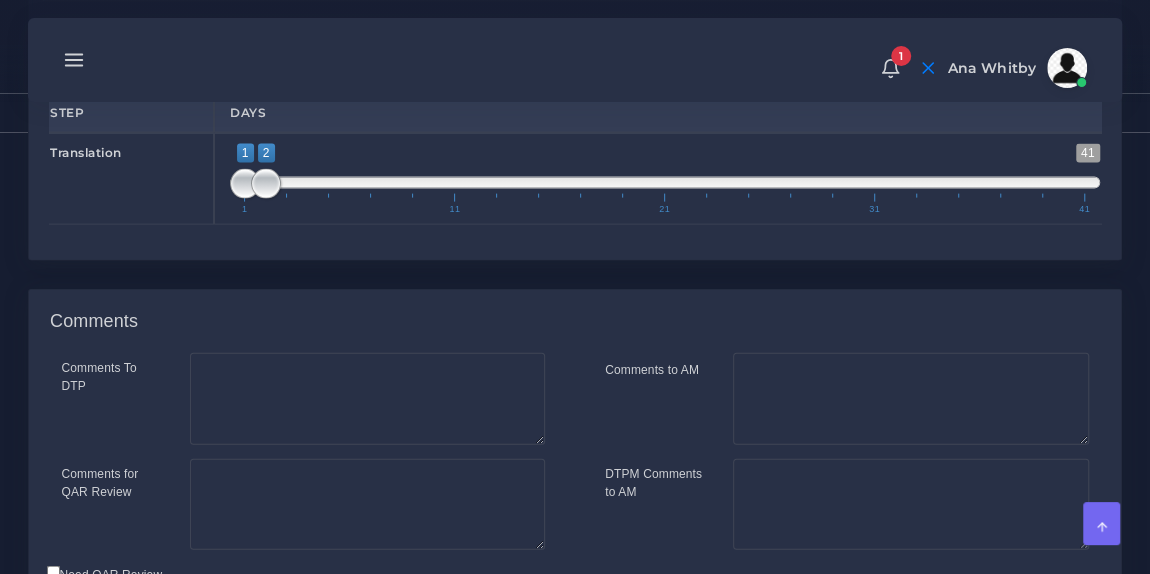 scroll, scrollTop: 2237, scrollLeft: 0, axis: vertical 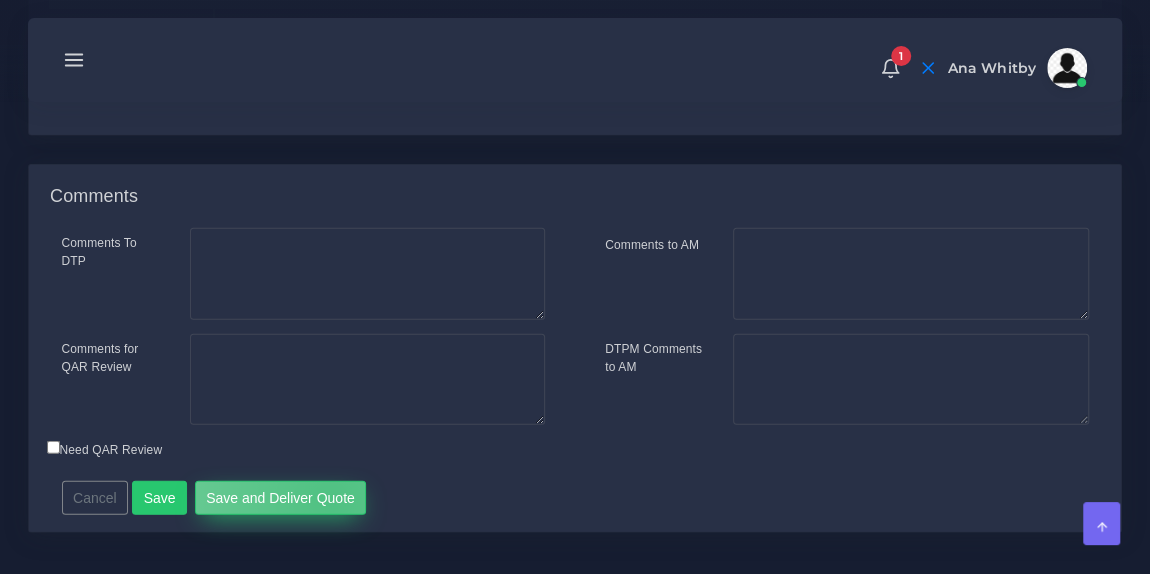click on "Save and  Deliver Quote" at bounding box center [281, 498] 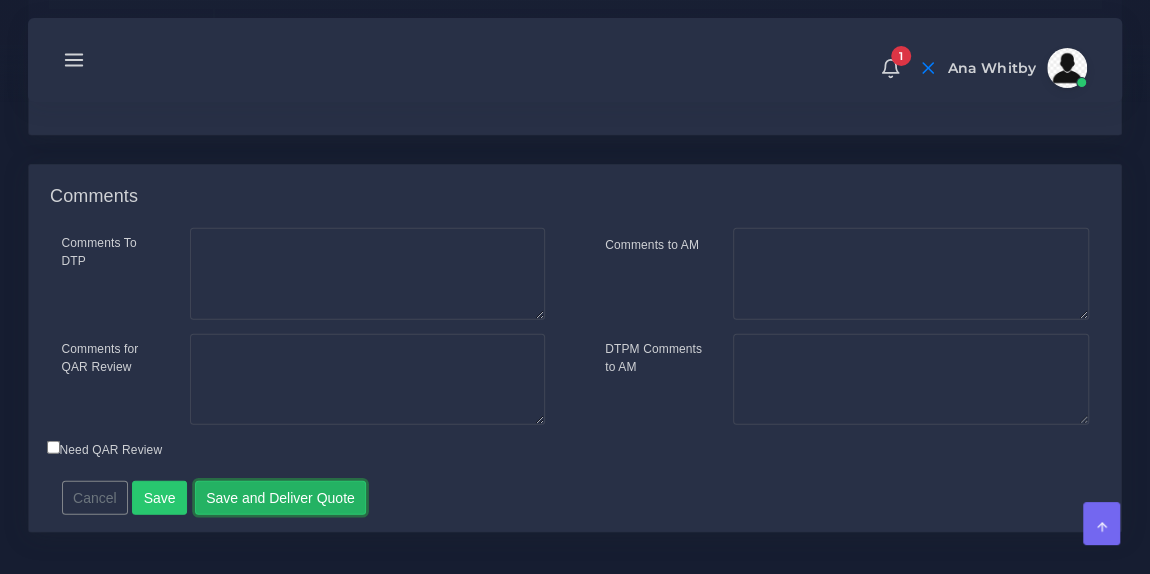 type 